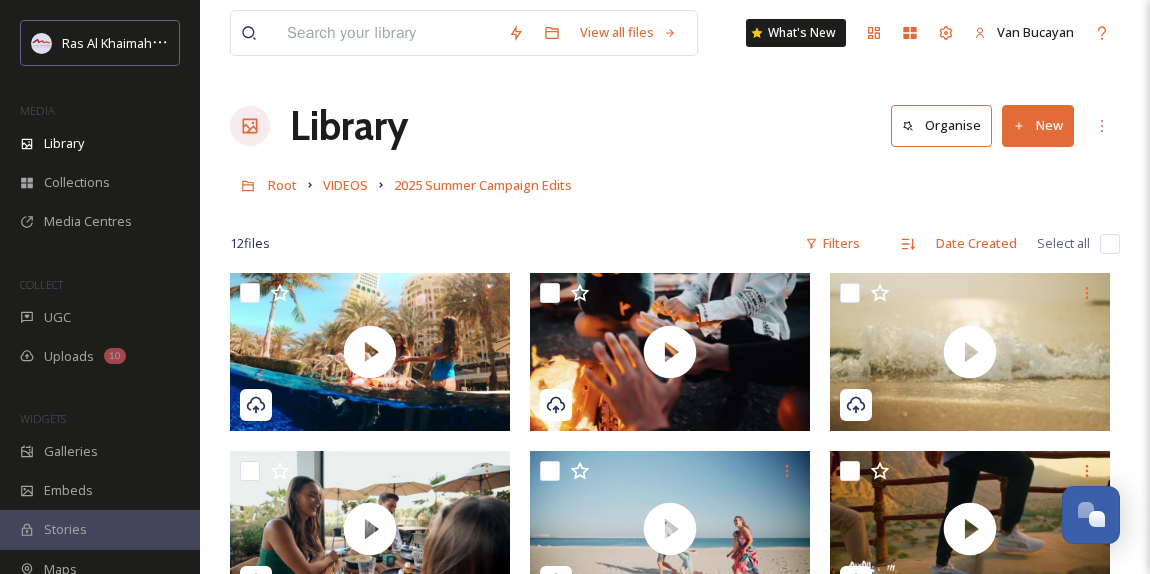 click on "Library" at bounding box center (64, 143) 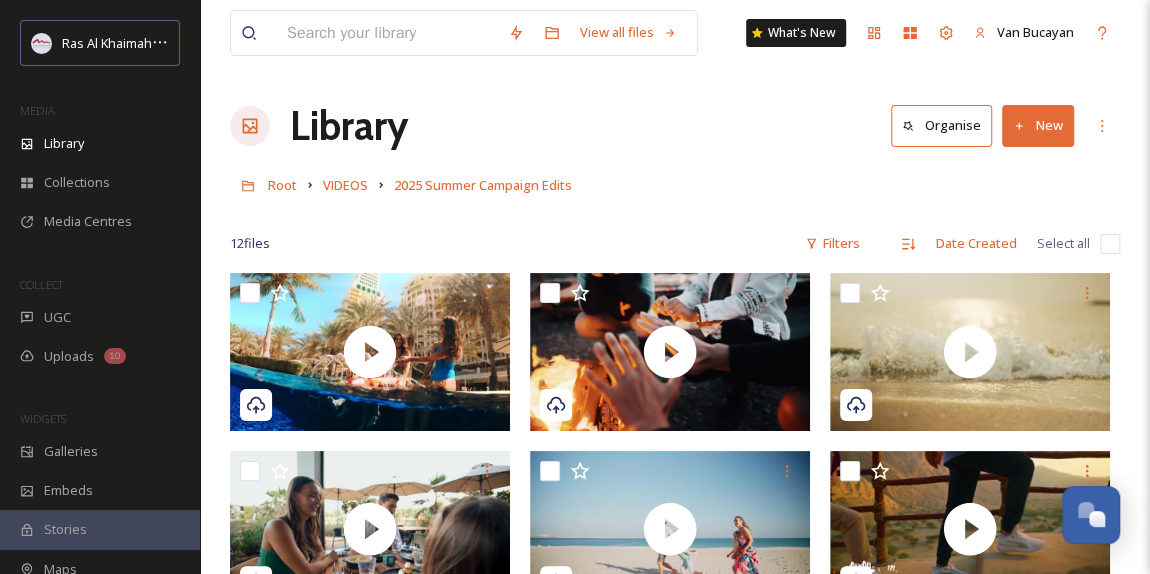 scroll, scrollTop: 633, scrollLeft: 0, axis: vertical 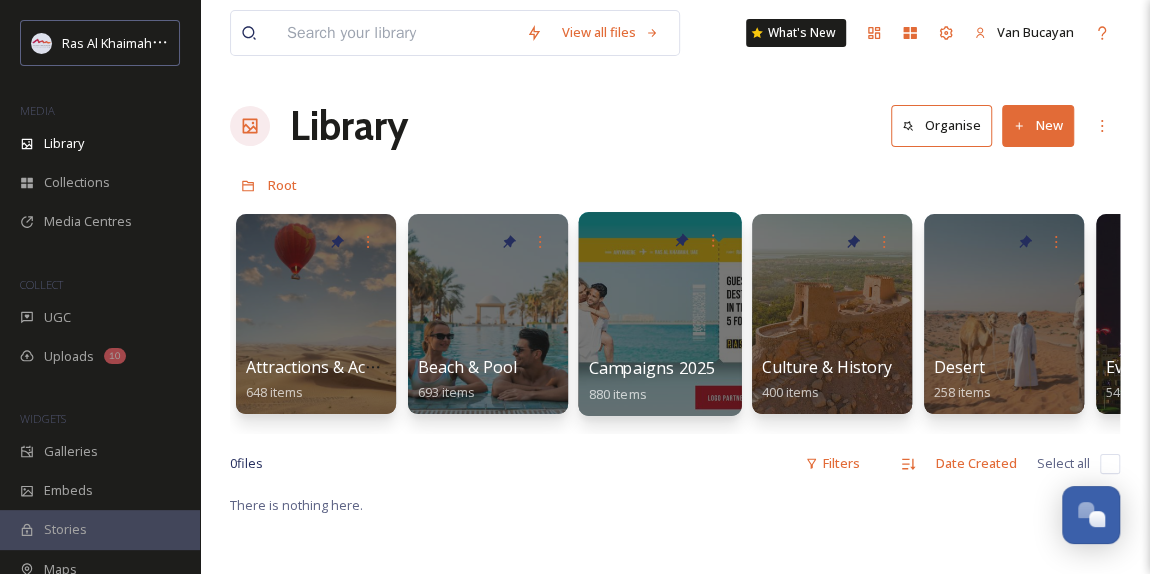 click at bounding box center (659, 314) 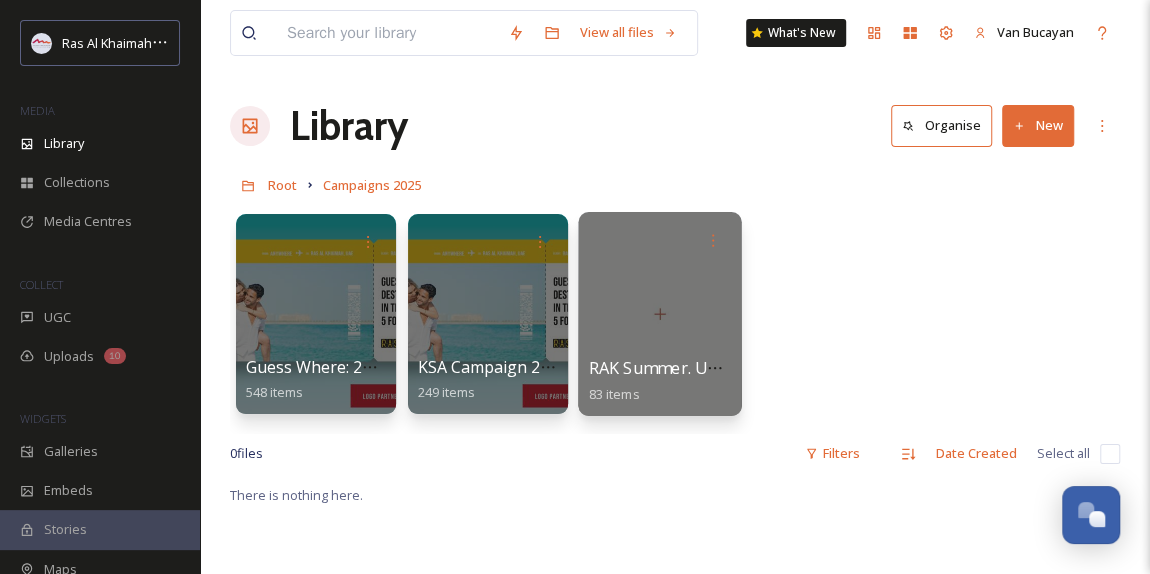 click at bounding box center [659, 314] 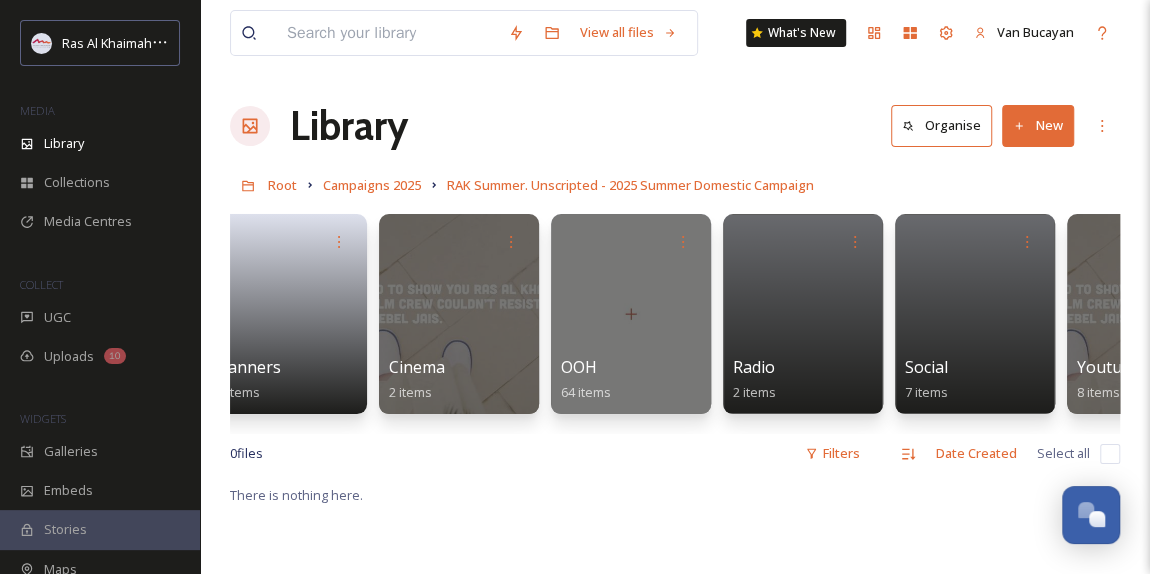 scroll, scrollTop: 0, scrollLeft: 141, axis: horizontal 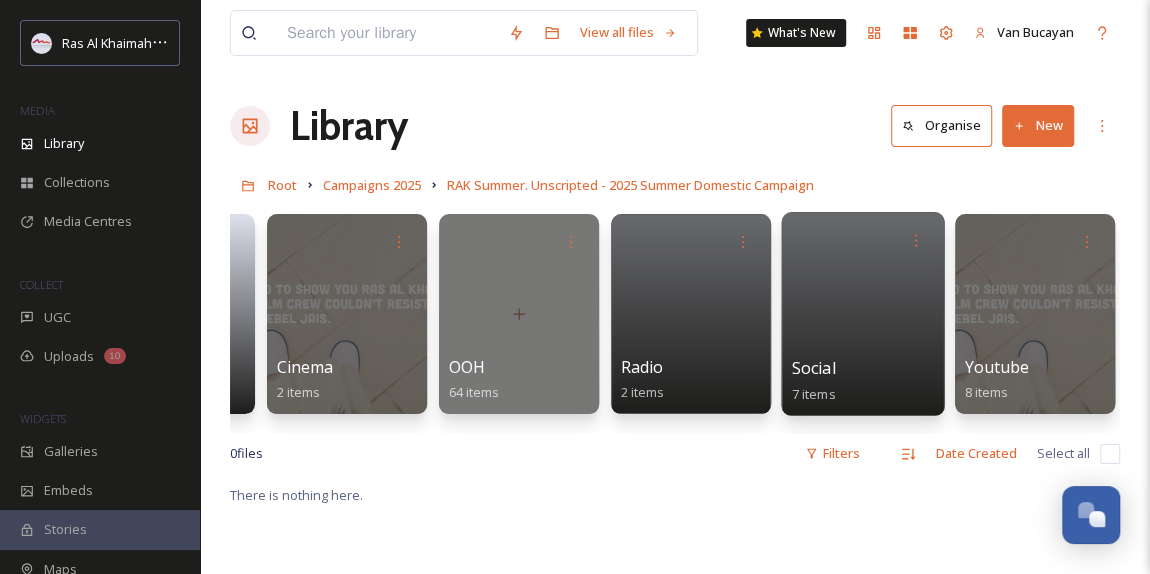 click at bounding box center (862, 314) 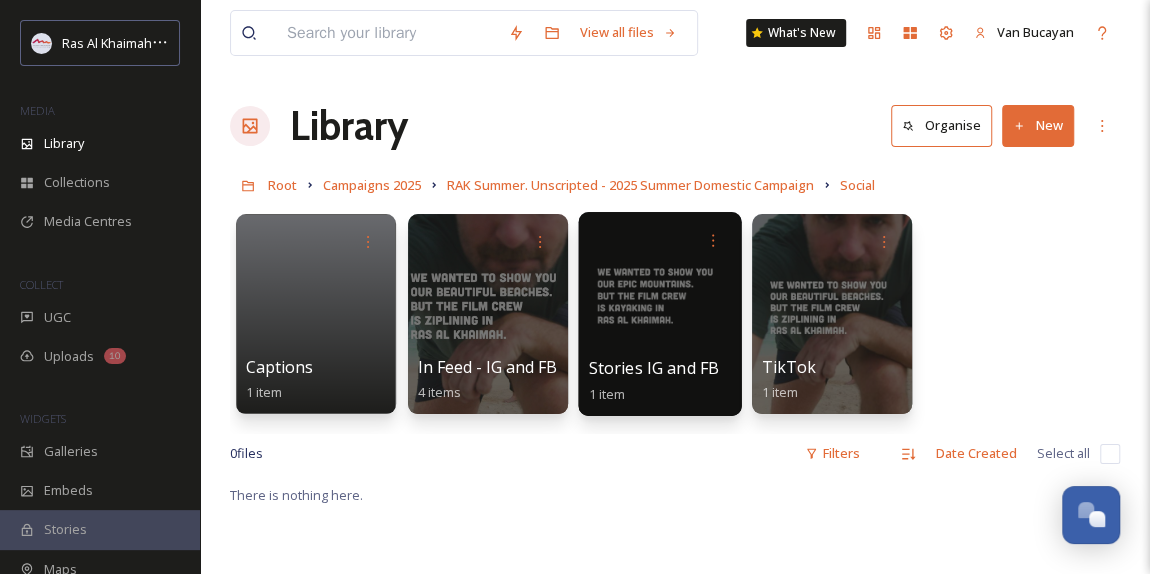 click at bounding box center (659, 314) 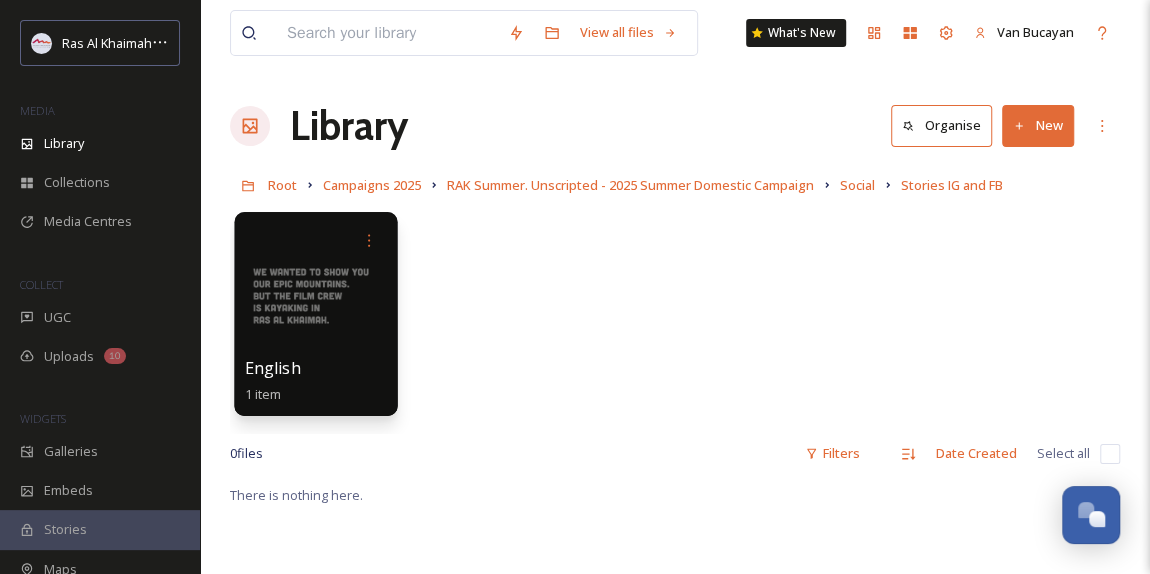 click at bounding box center [315, 314] 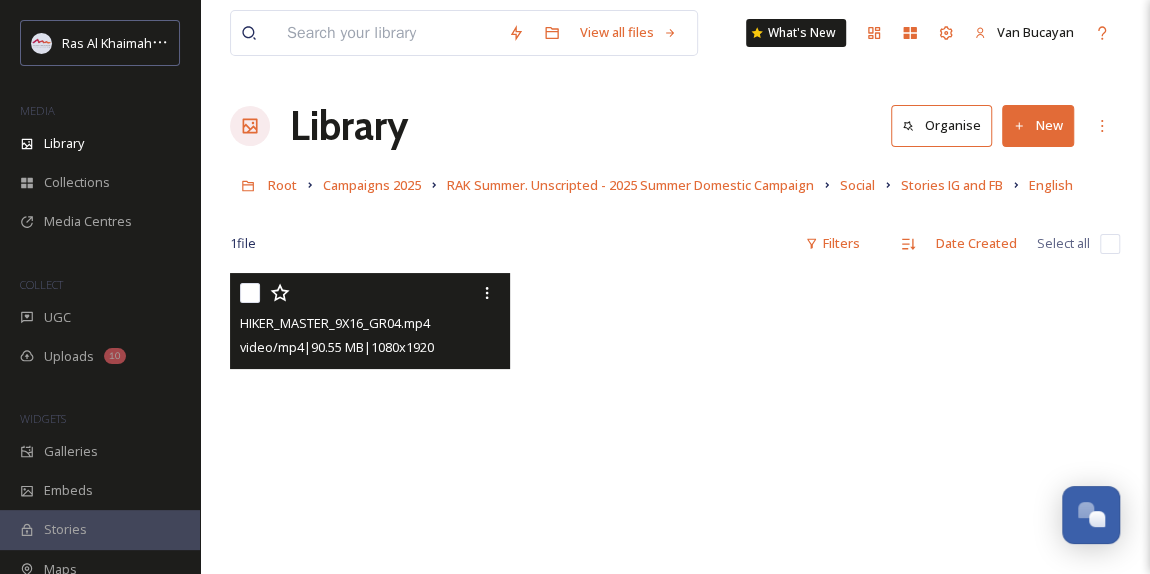 click at bounding box center [370, 522] 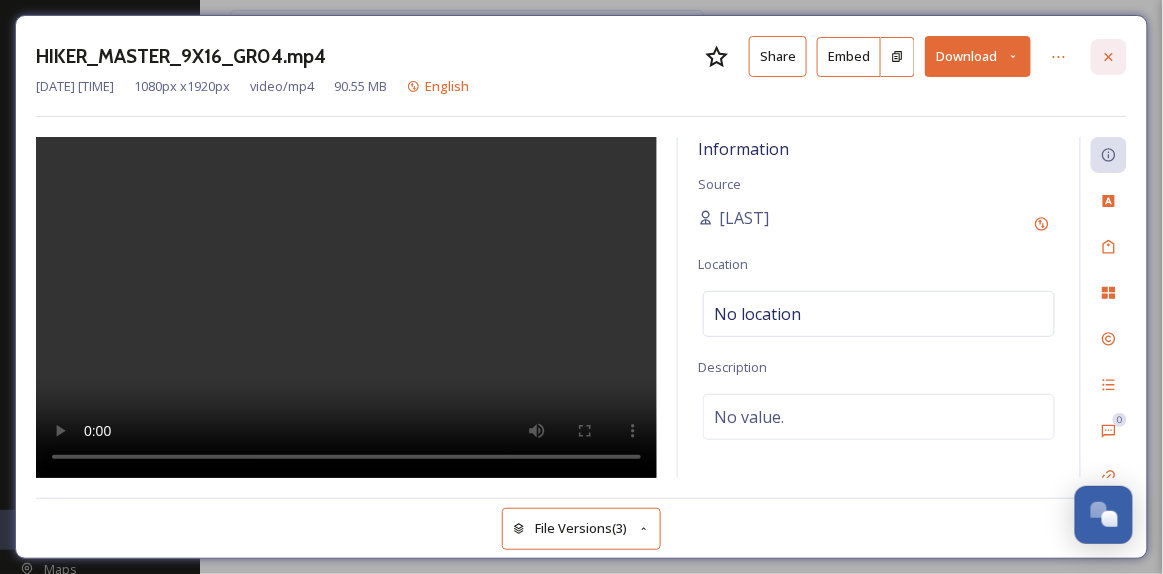 click 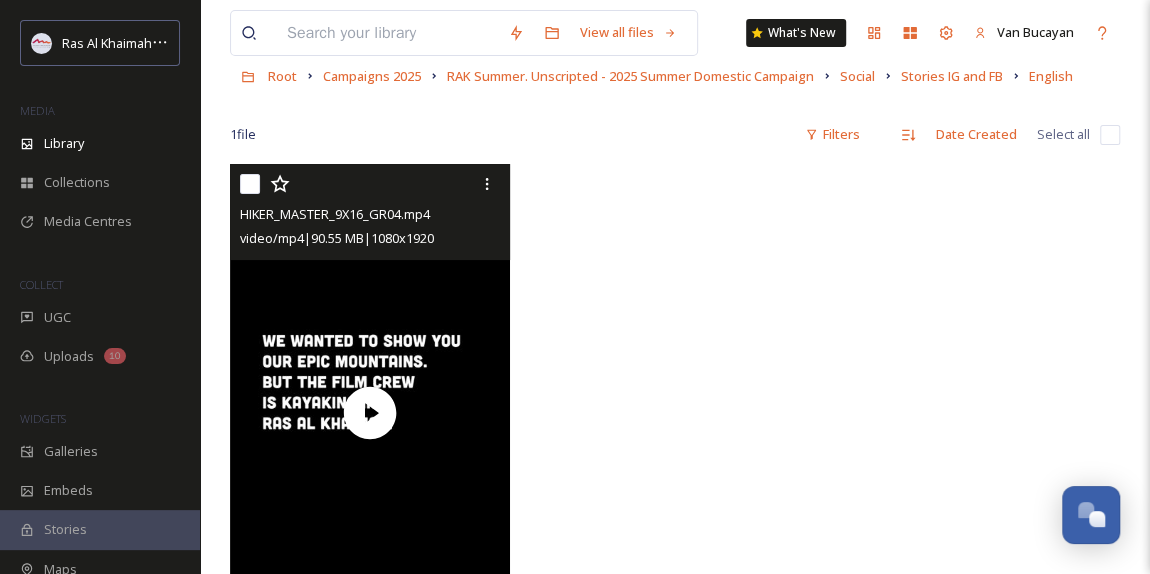 scroll, scrollTop: 0, scrollLeft: 0, axis: both 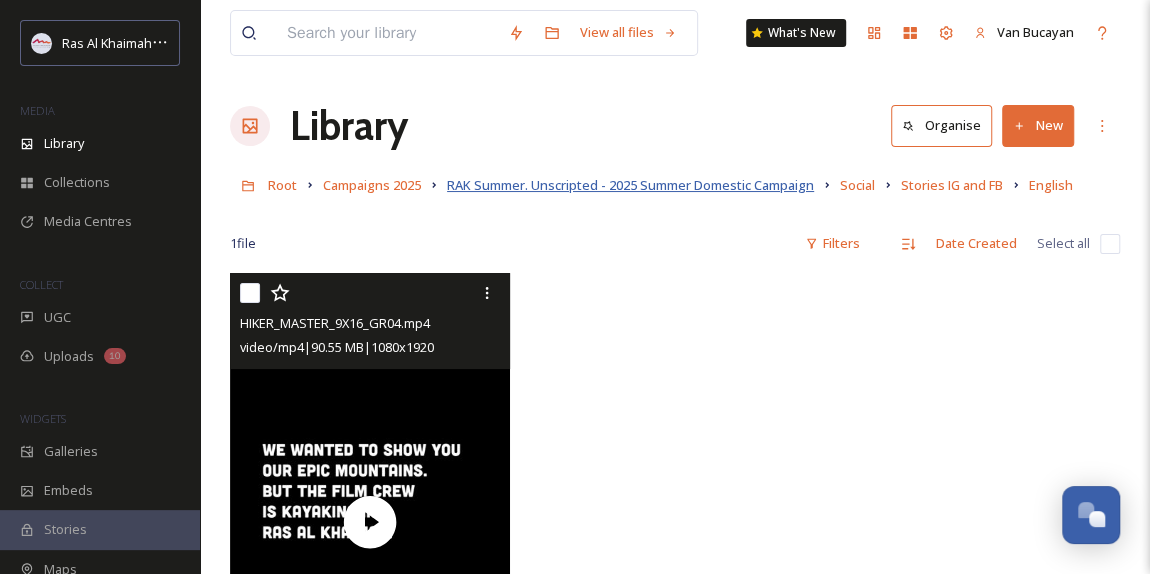 click on "RAK Summer. Unscripted - 2025 Summer Domestic Campaign" at bounding box center (630, 185) 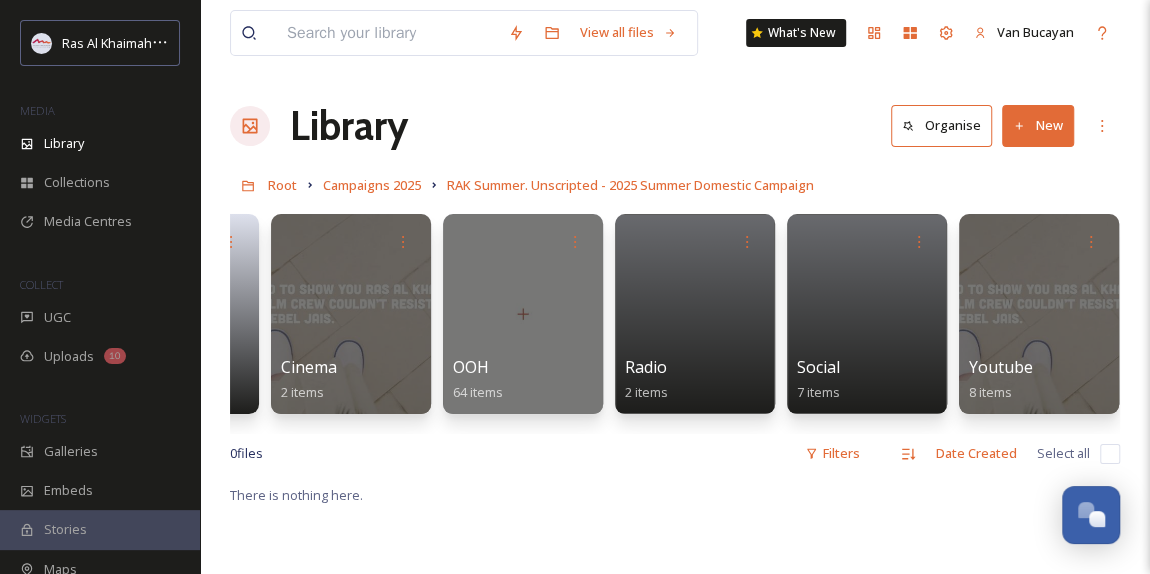 scroll, scrollTop: 0, scrollLeft: 141, axis: horizontal 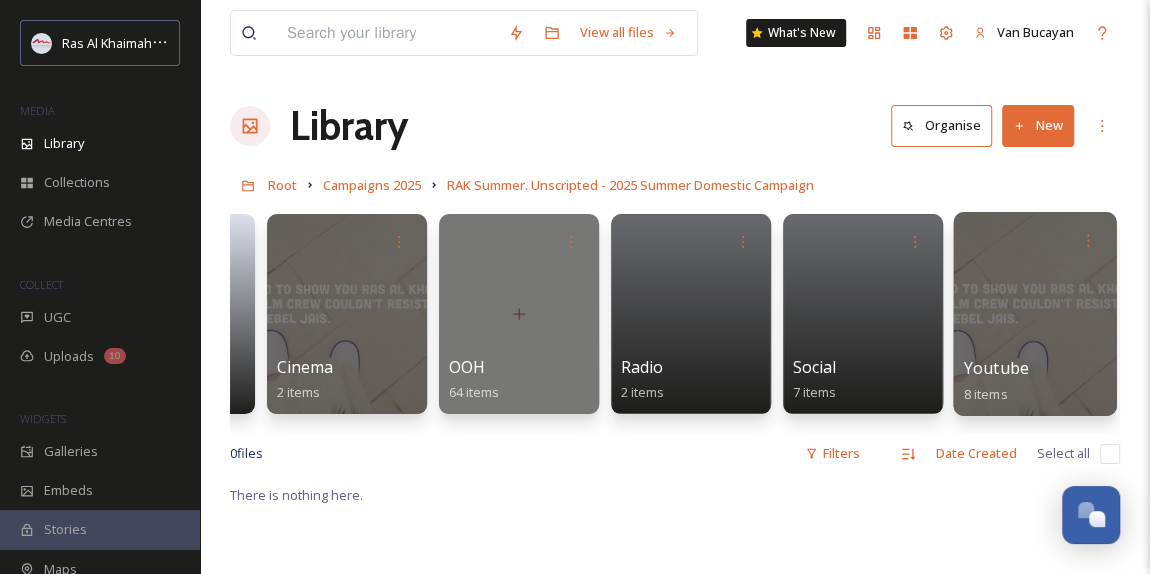 click at bounding box center [1034, 314] 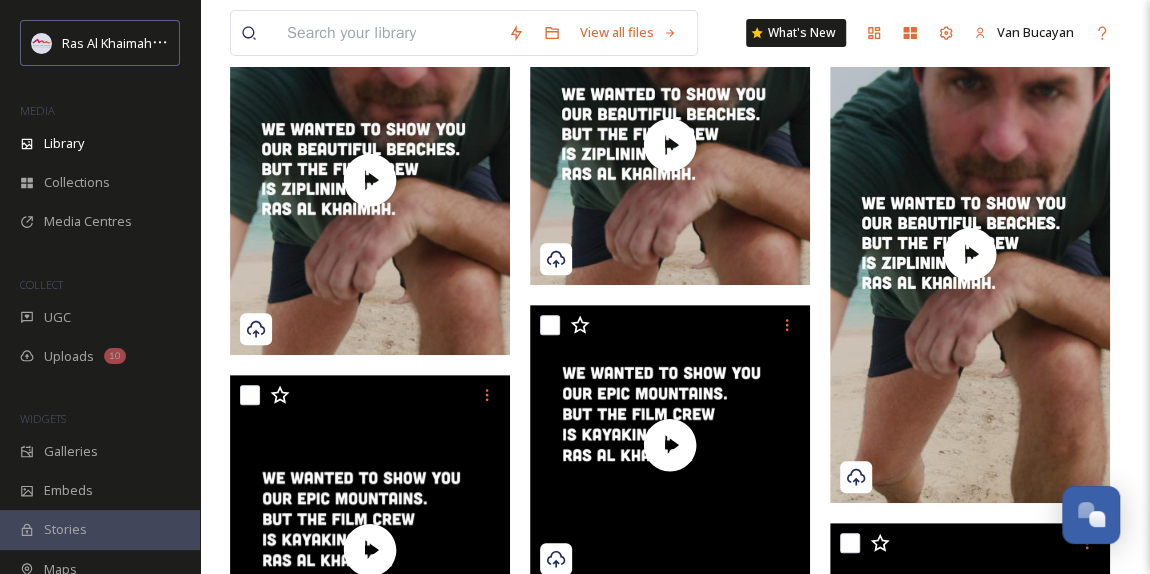 scroll, scrollTop: 454, scrollLeft: 0, axis: vertical 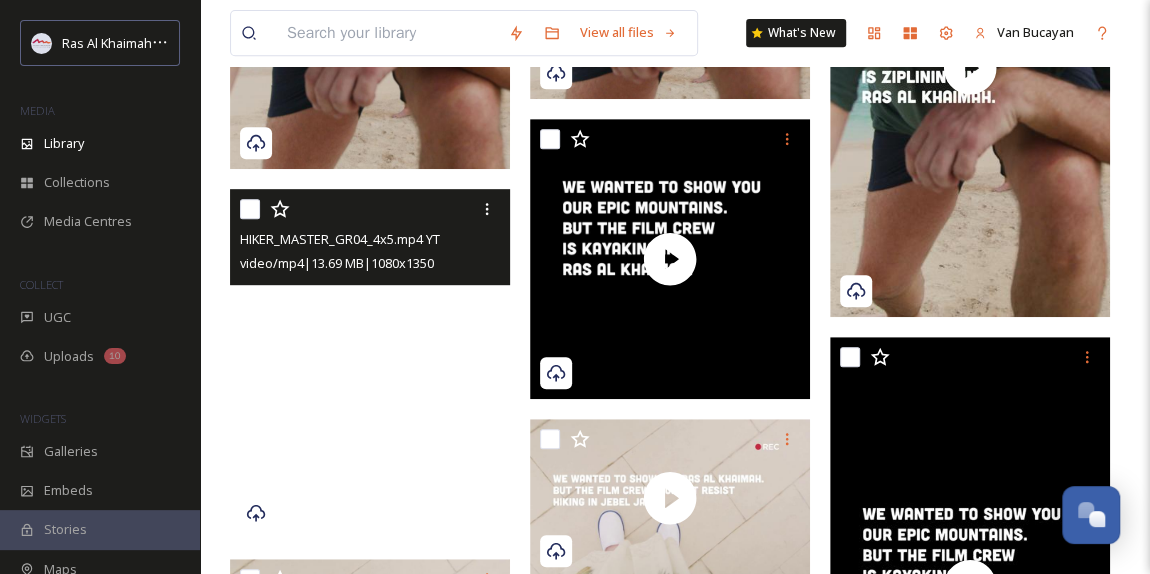 click at bounding box center (370, 364) 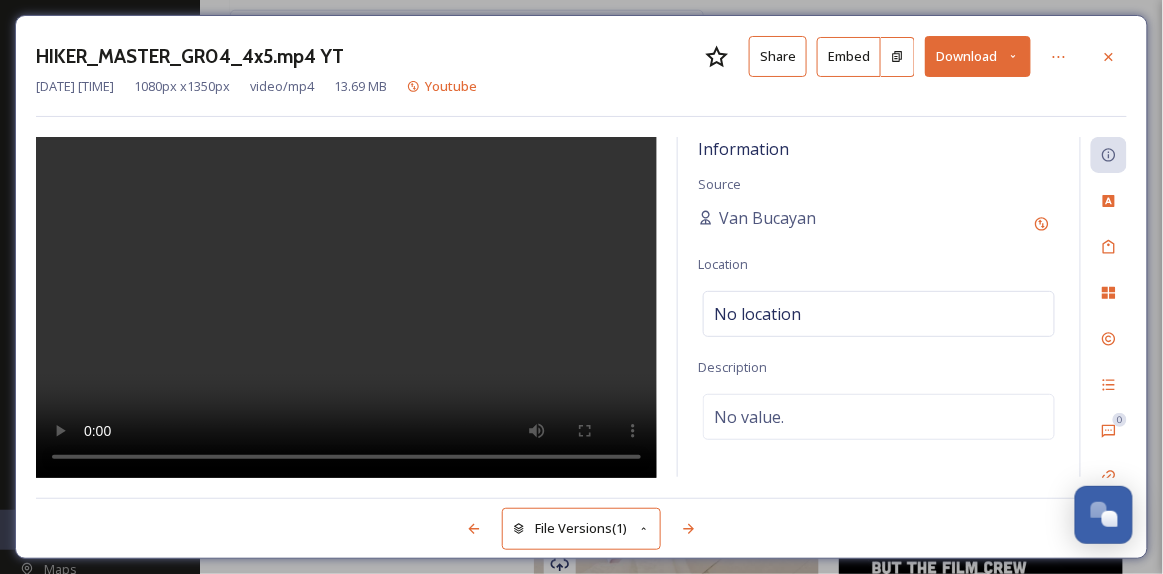 click on "Download" at bounding box center [978, 56] 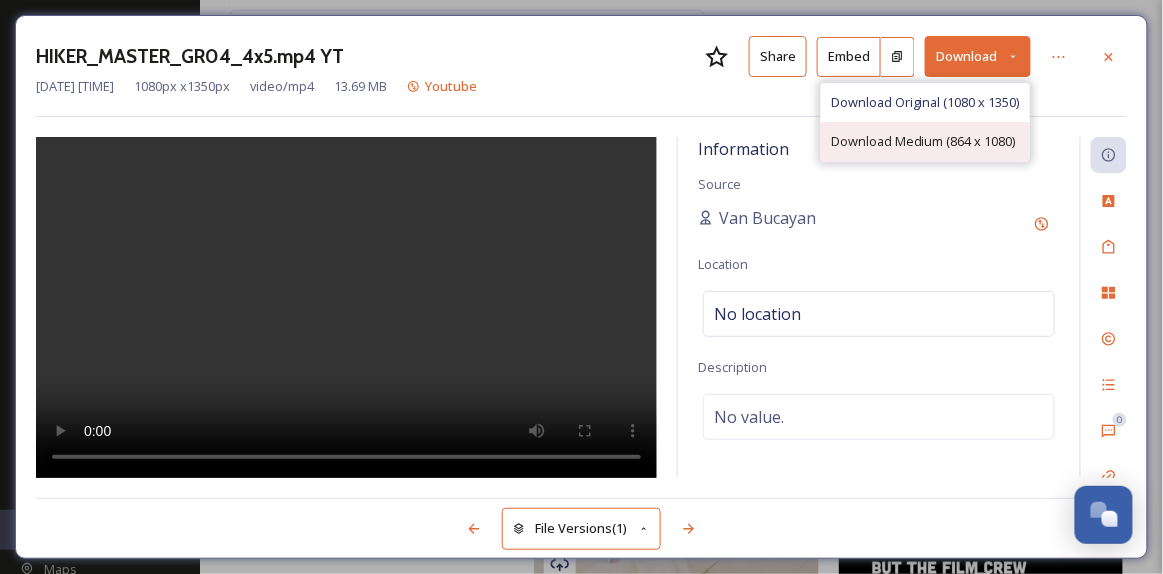 click on "Download Medium (864 x 1080)" at bounding box center (923, 141) 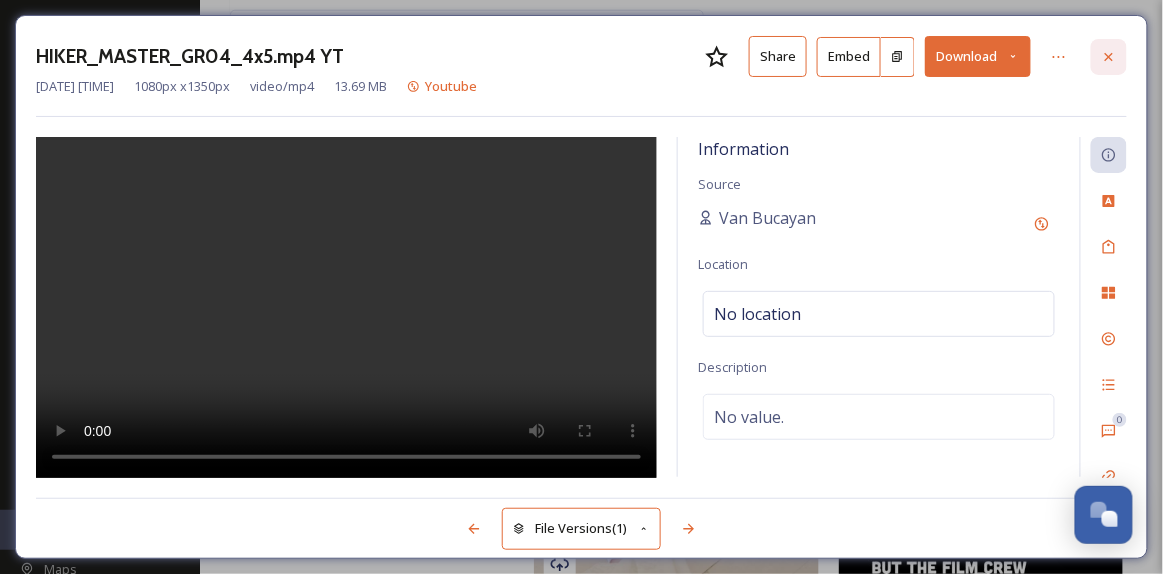 click 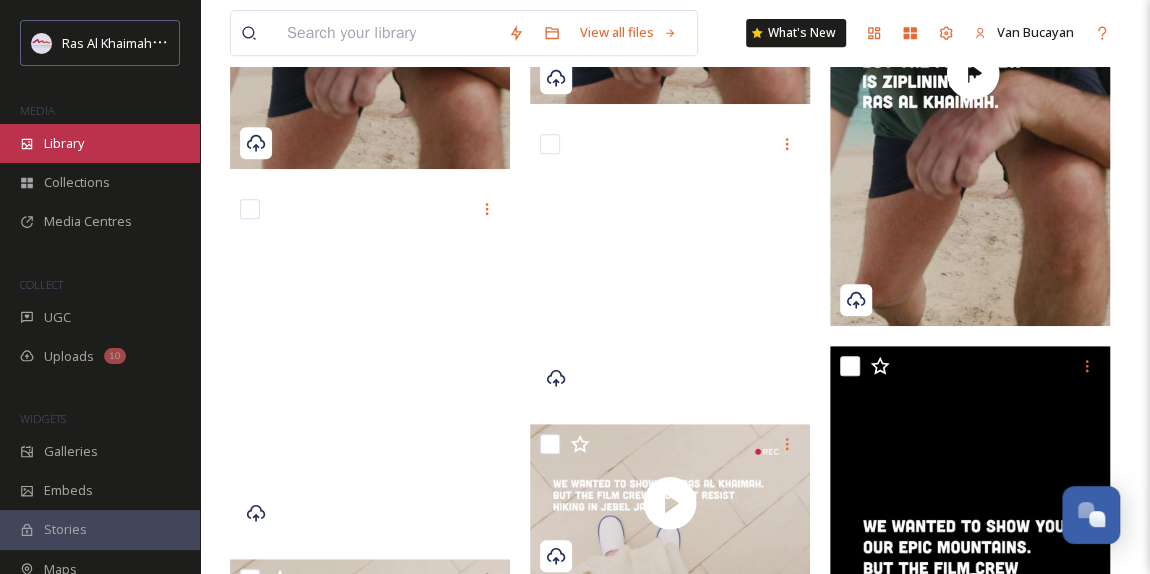 click on "Library" at bounding box center [100, 143] 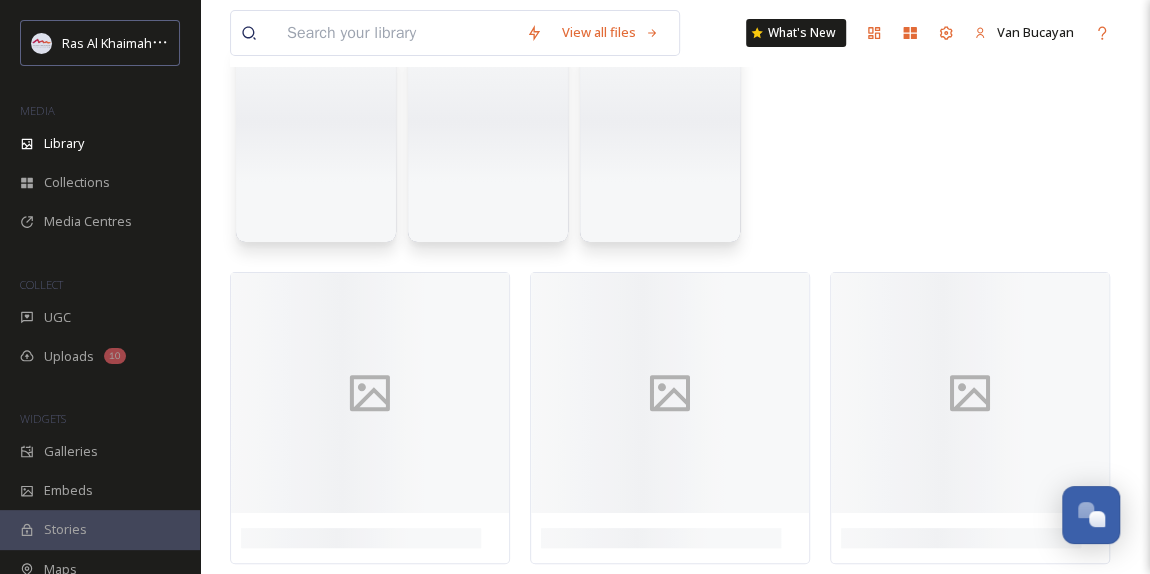 scroll, scrollTop: 0, scrollLeft: 0, axis: both 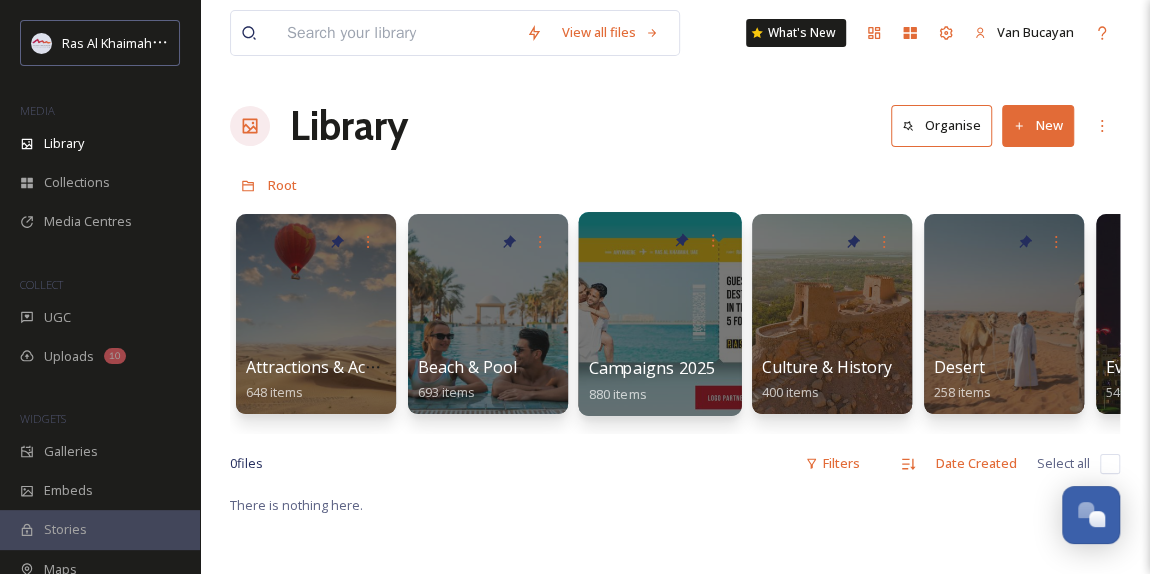 click at bounding box center [659, 314] 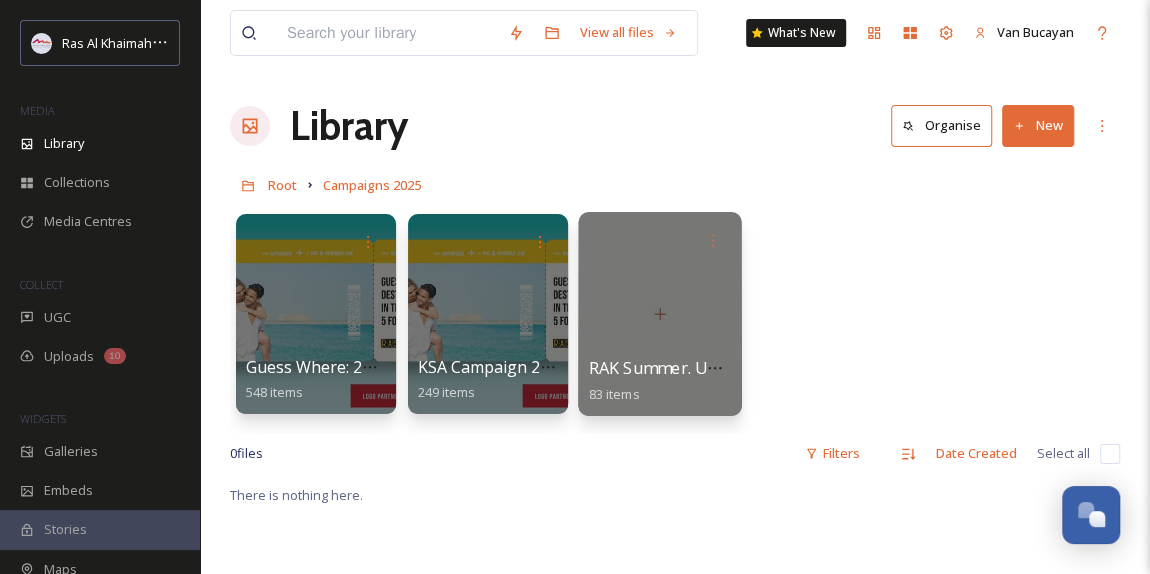 click at bounding box center [659, 314] 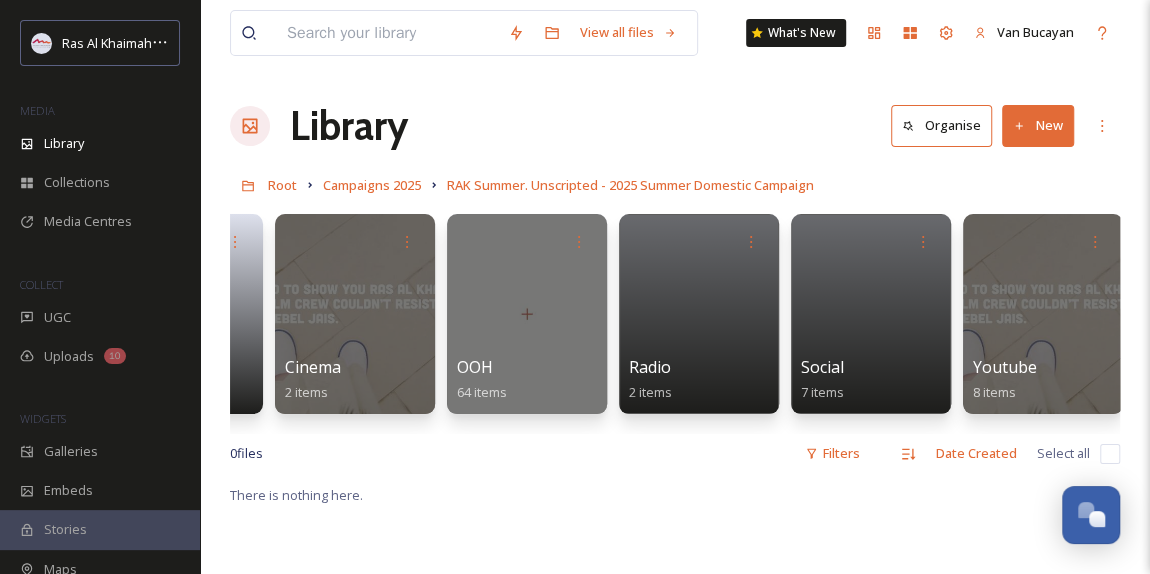 scroll, scrollTop: 0, scrollLeft: 141, axis: horizontal 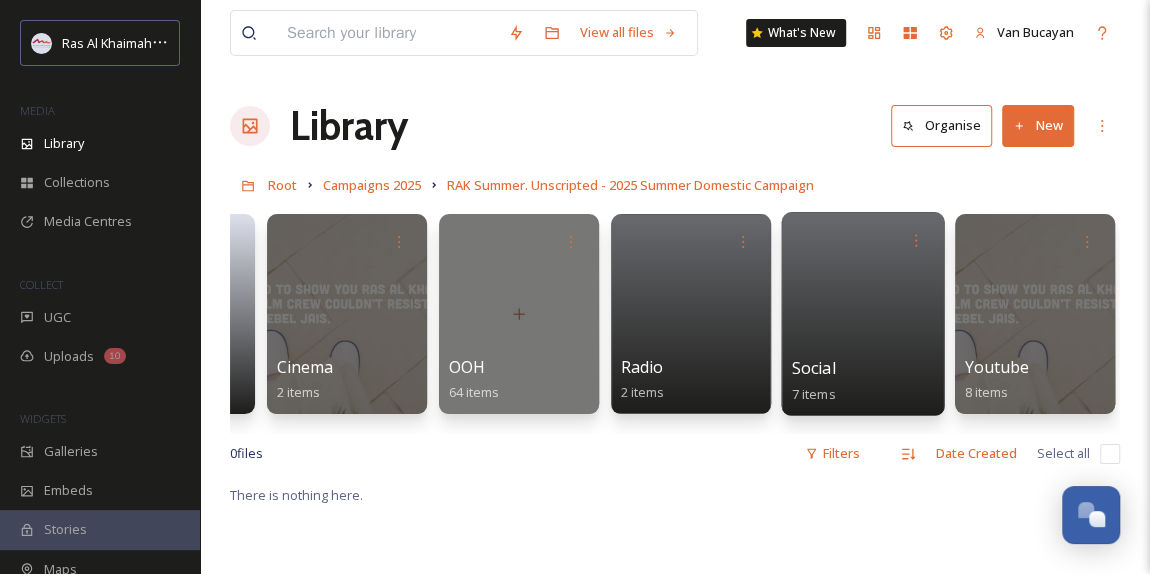 click at bounding box center (862, 314) 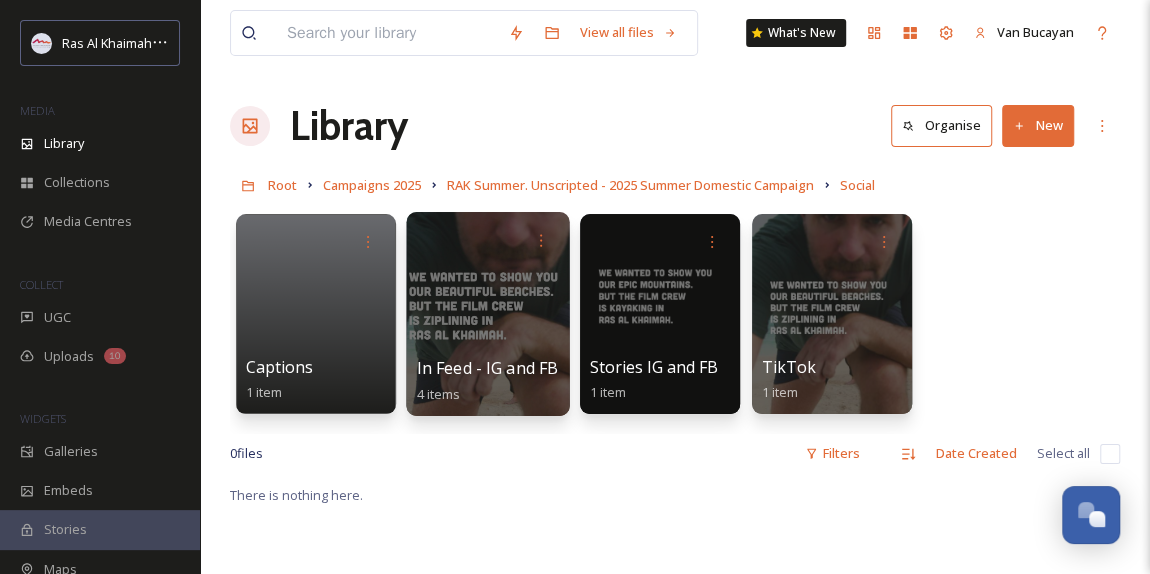 click at bounding box center [487, 314] 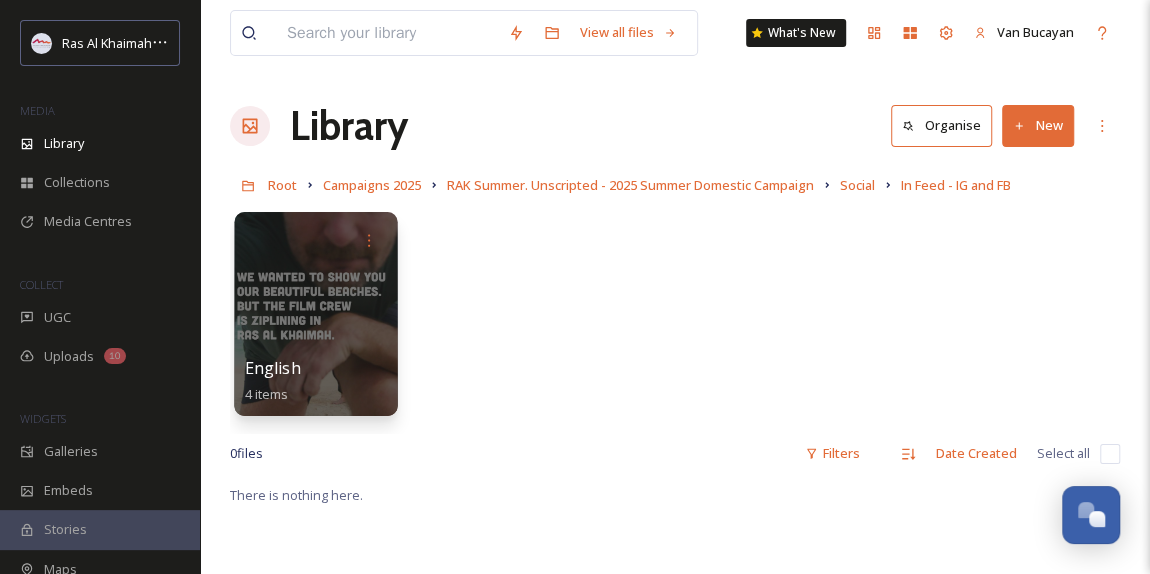 click at bounding box center [315, 314] 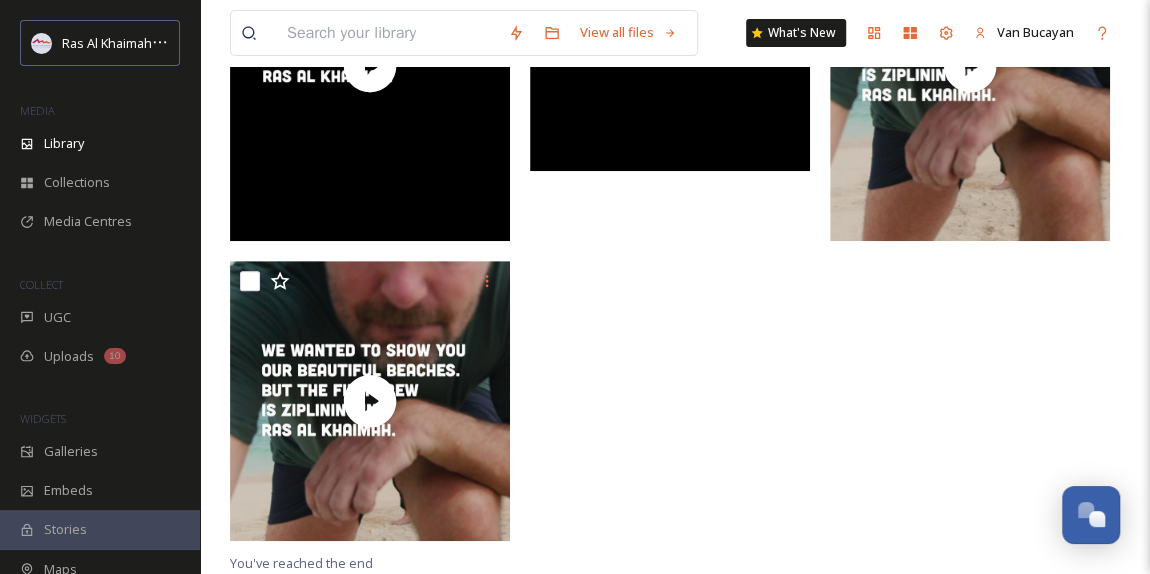 scroll, scrollTop: 18, scrollLeft: 0, axis: vertical 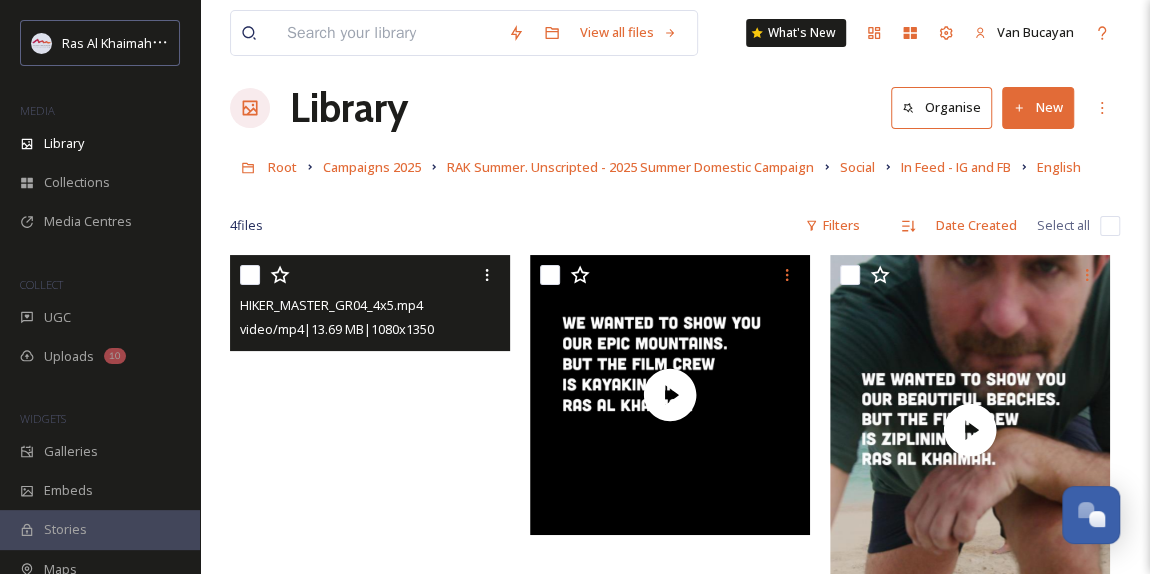 click at bounding box center (370, 430) 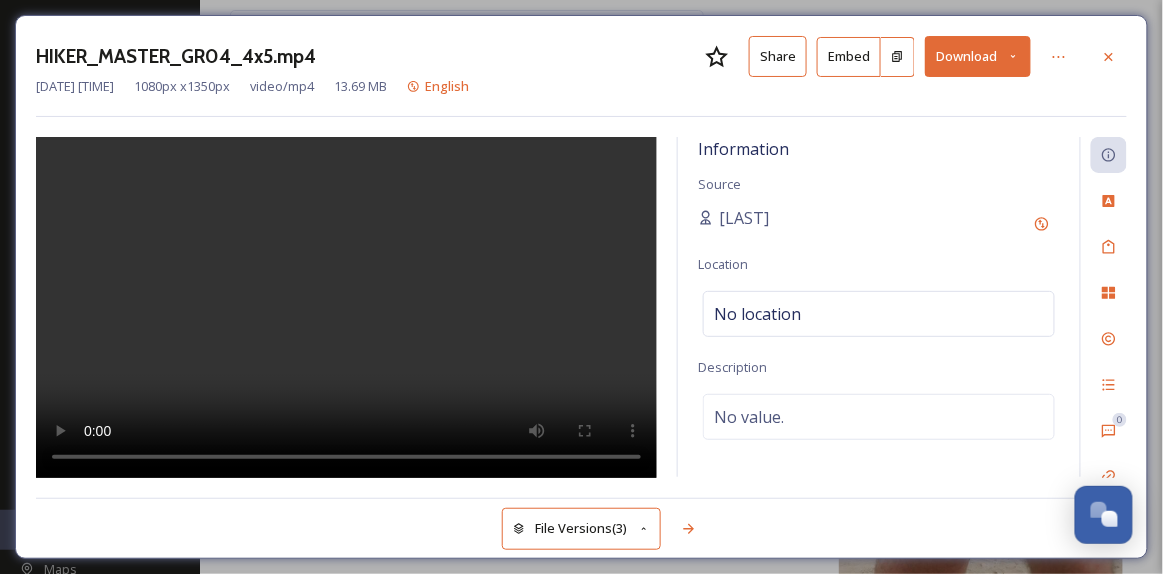 click 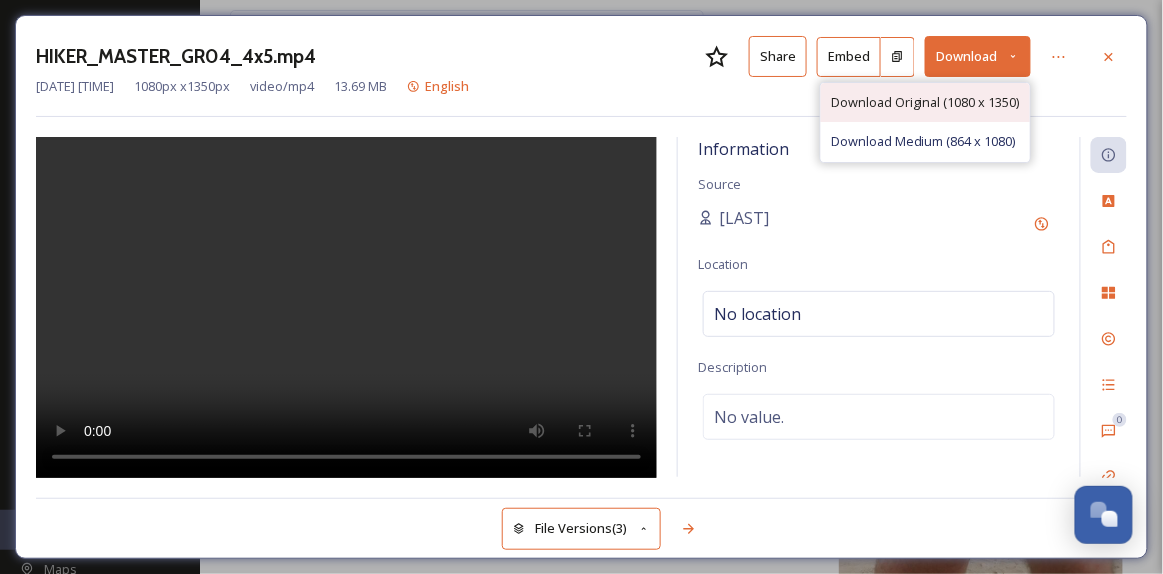 click on "Download Original (1080 x 1350)" at bounding box center (925, 102) 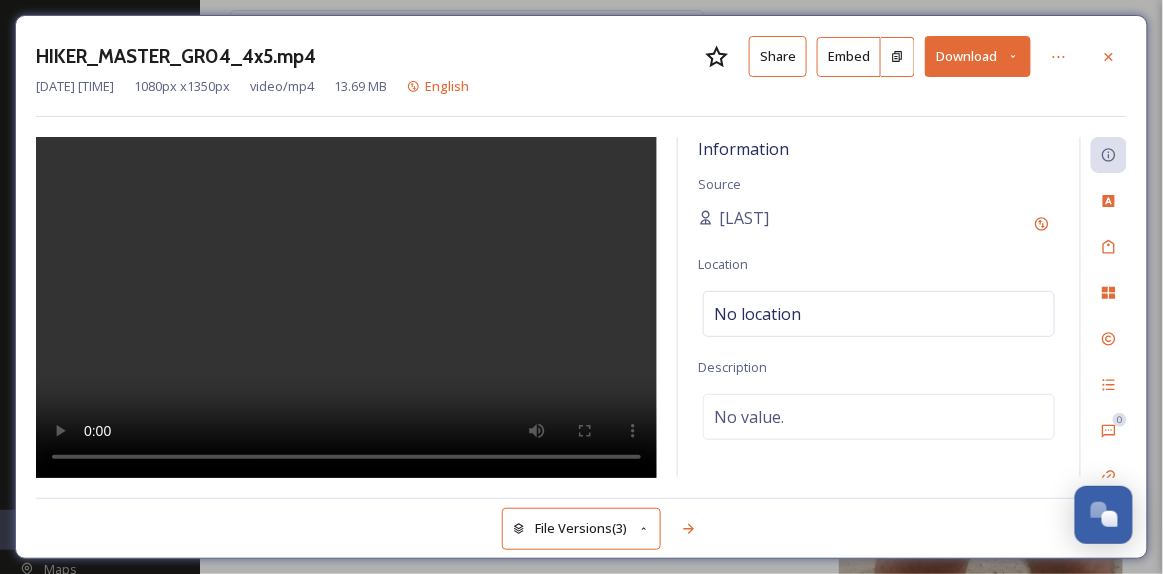 click 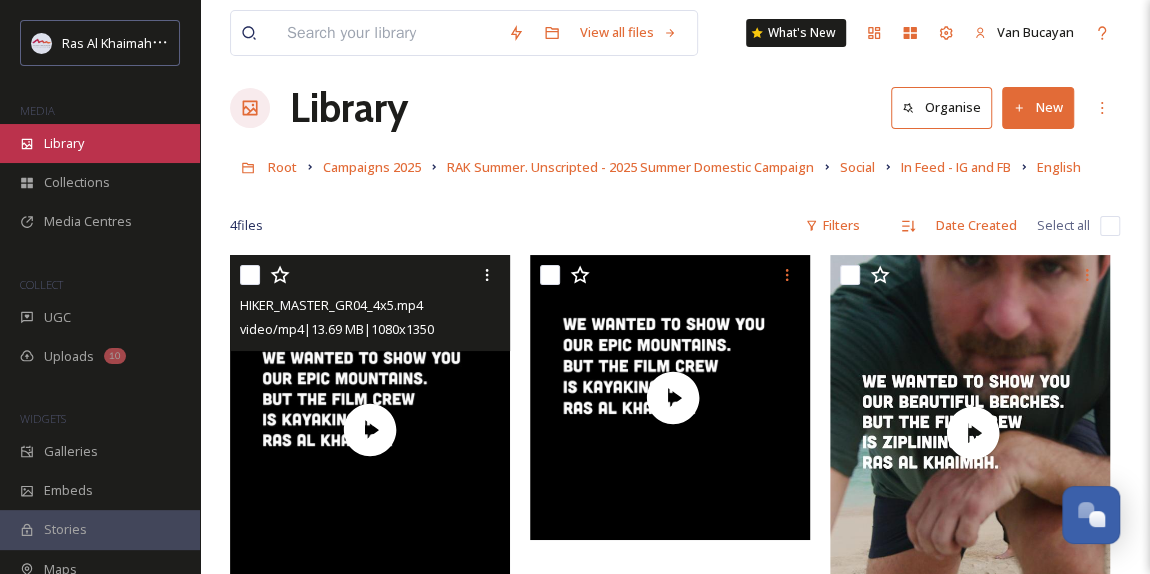 click on "Library" at bounding box center [64, 143] 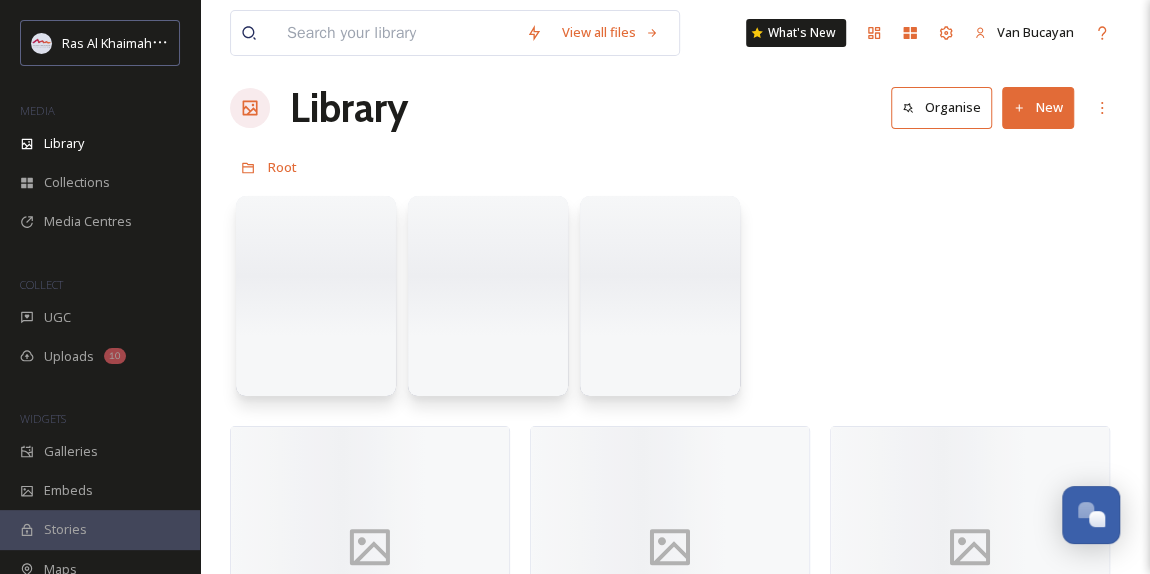 scroll, scrollTop: 0, scrollLeft: 0, axis: both 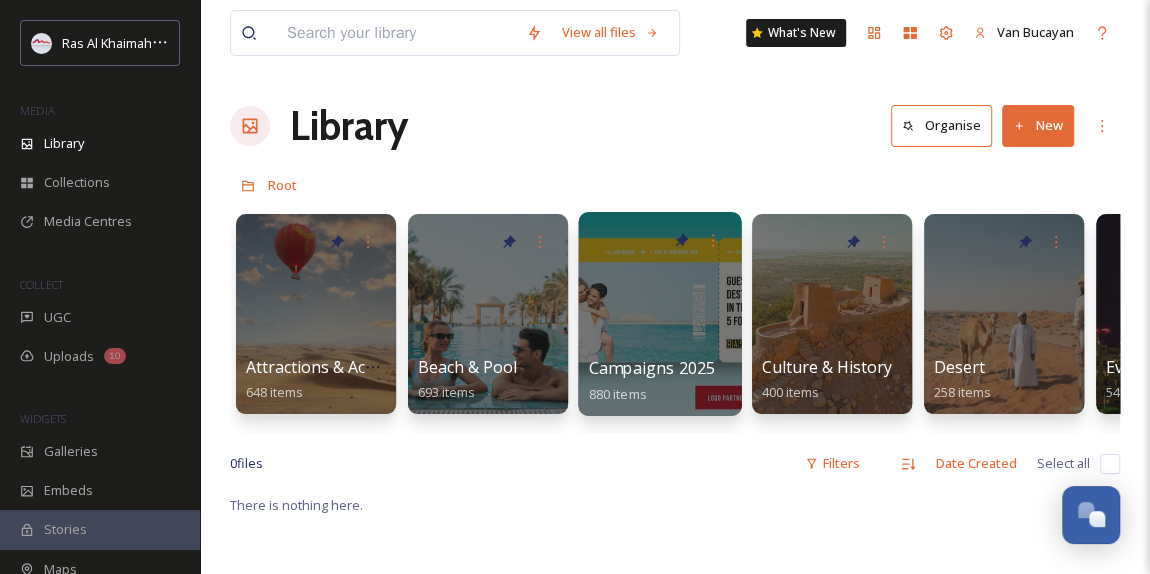 click at bounding box center [659, 314] 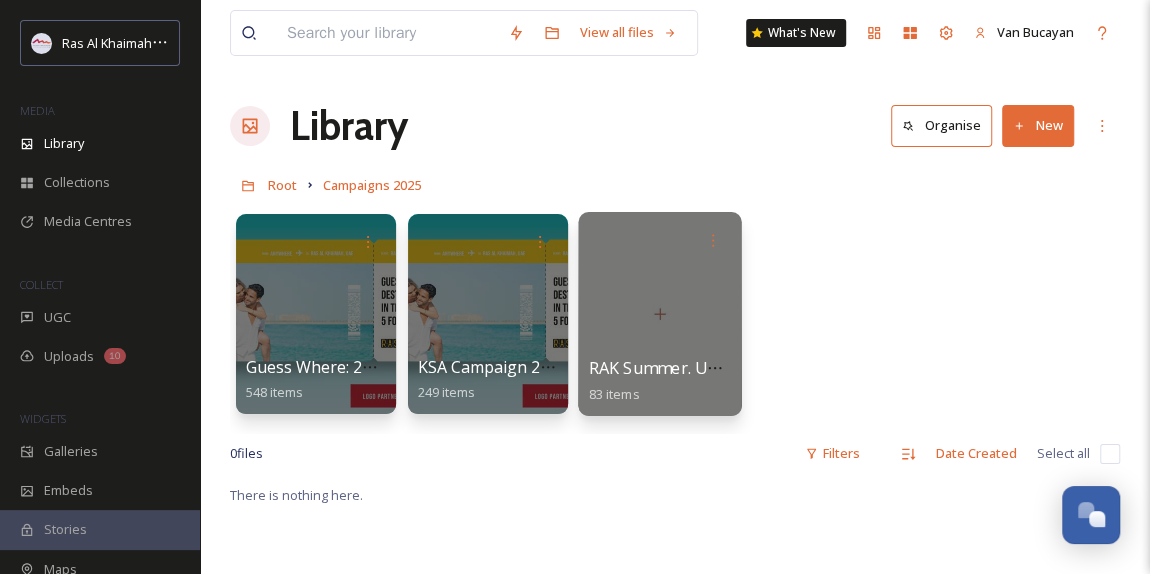 click at bounding box center [659, 314] 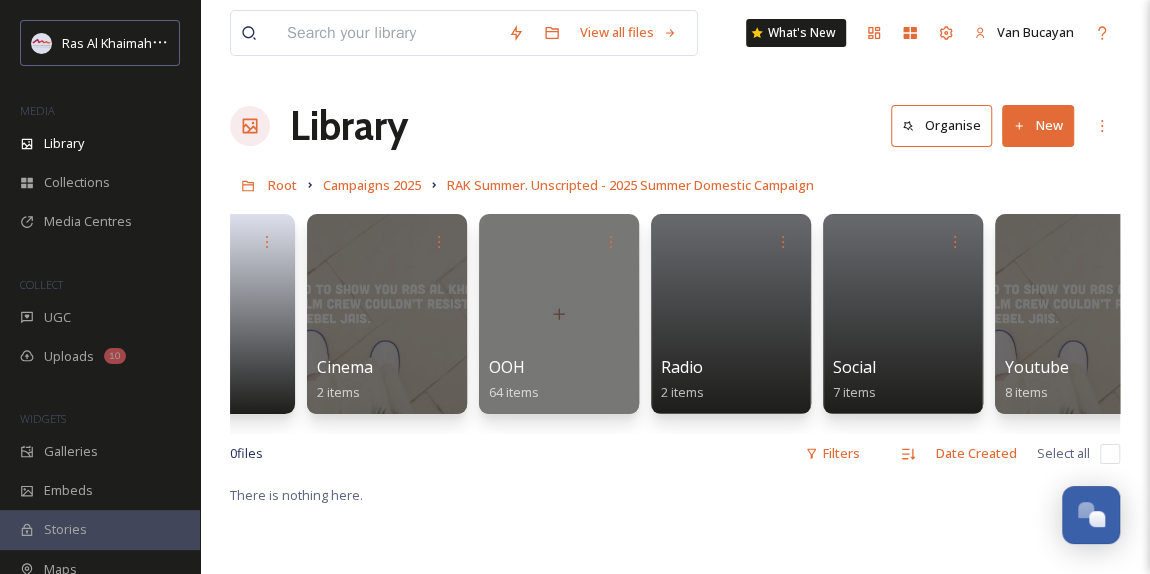 scroll, scrollTop: 0, scrollLeft: 141, axis: horizontal 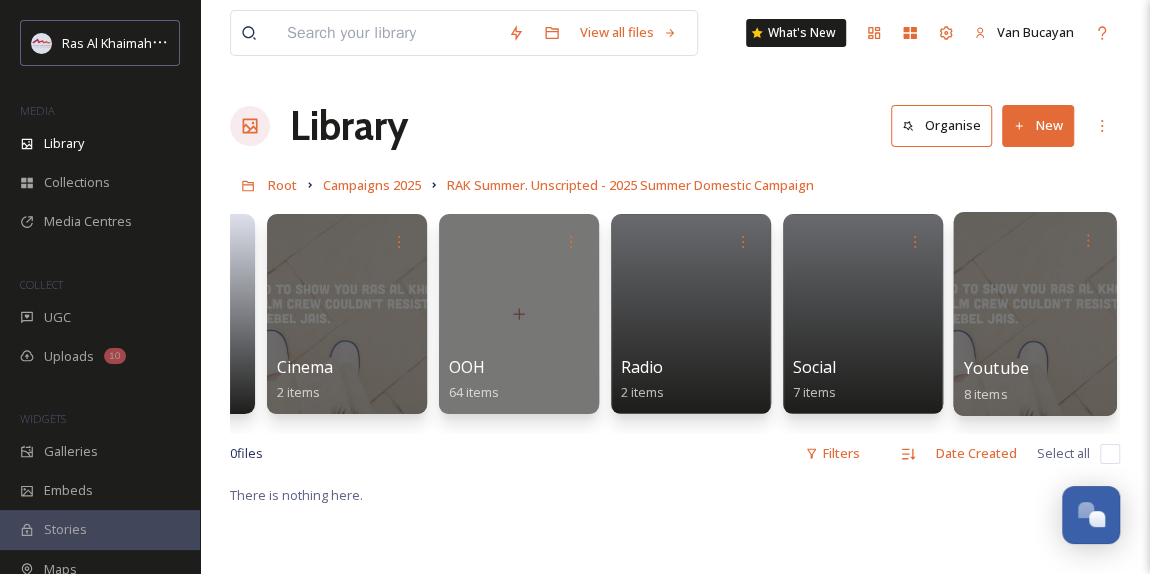 click at bounding box center [1034, 314] 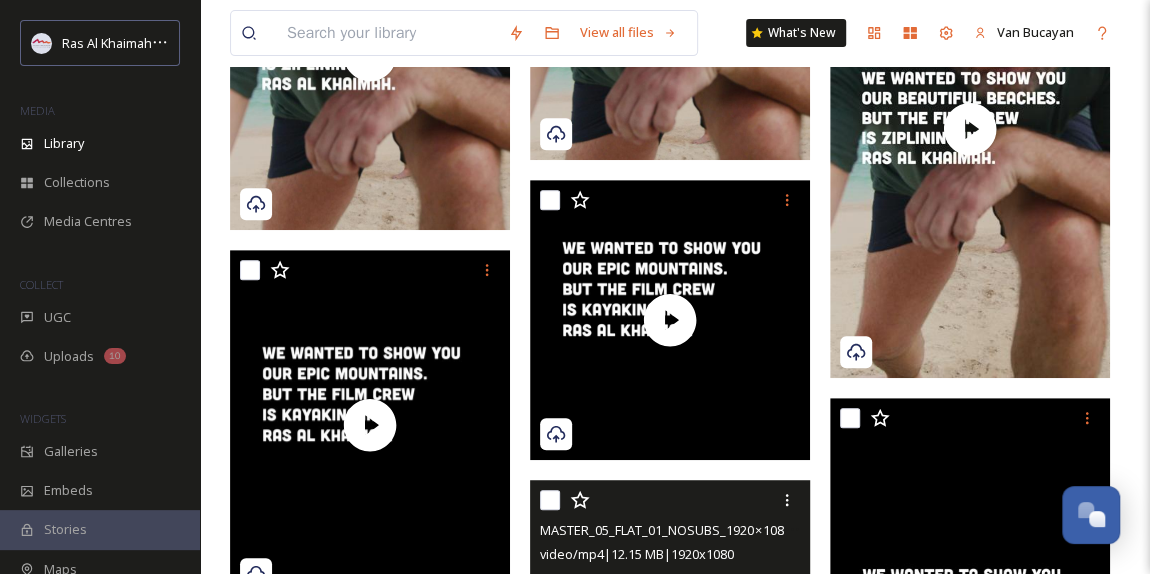 scroll, scrollTop: 363, scrollLeft: 0, axis: vertical 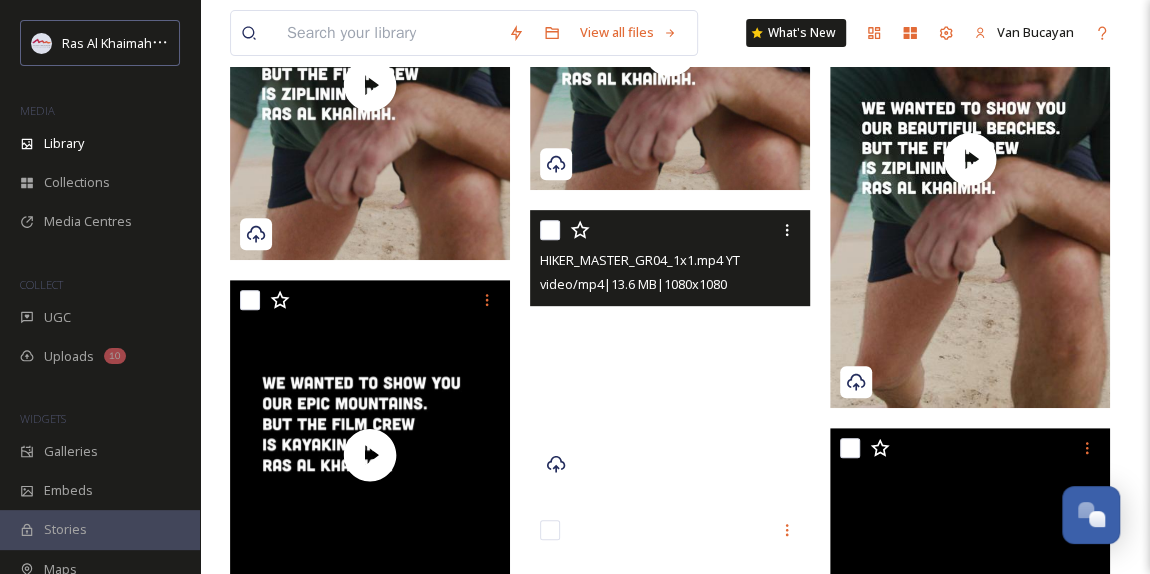 click at bounding box center [670, 350] 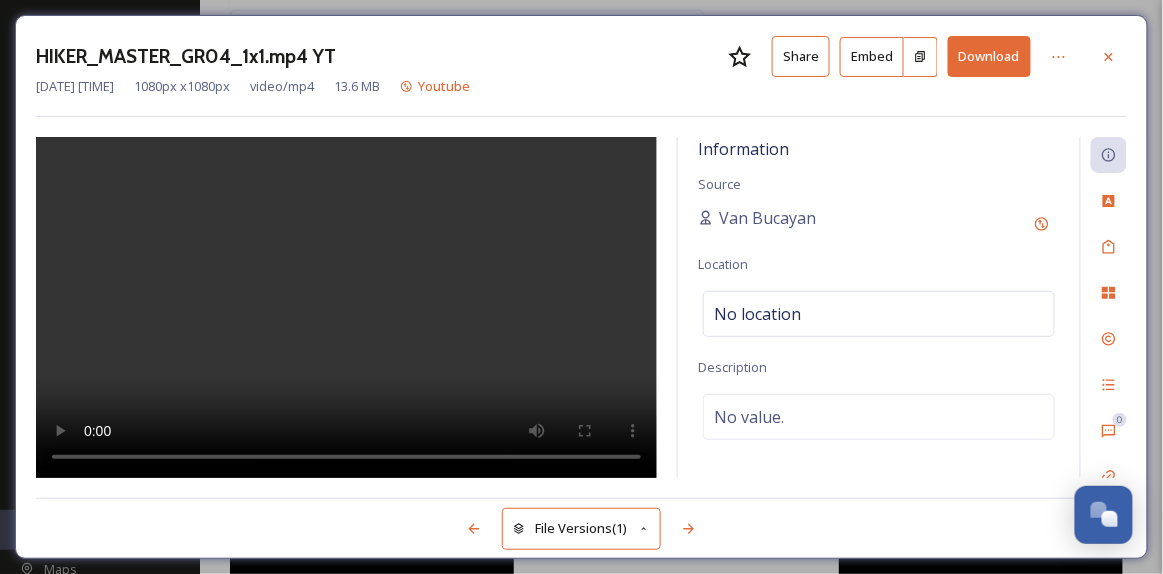 click on "Download" at bounding box center [989, 56] 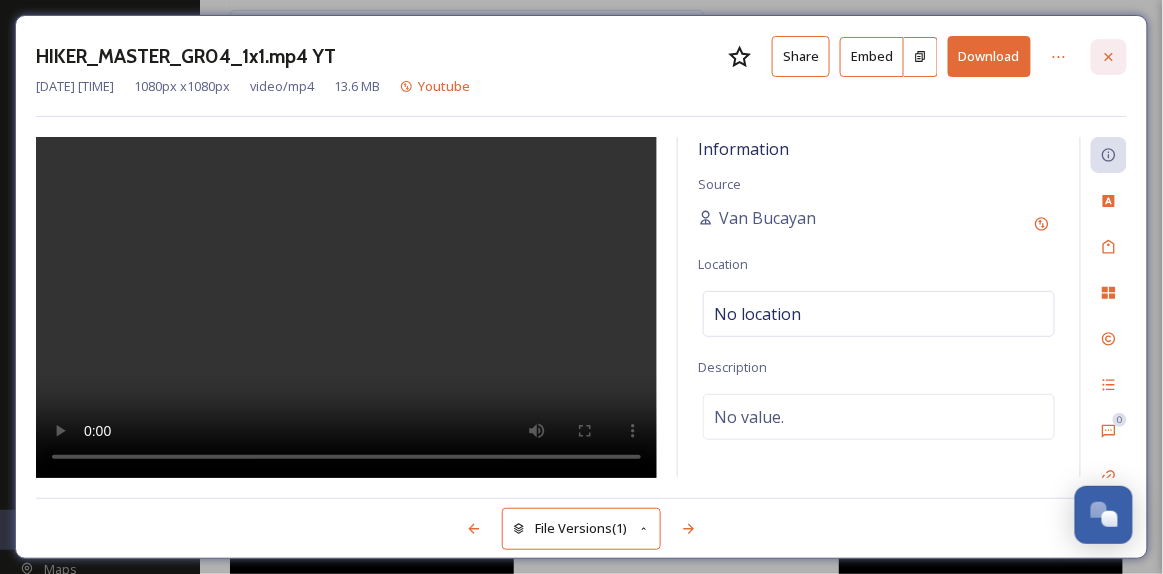 click 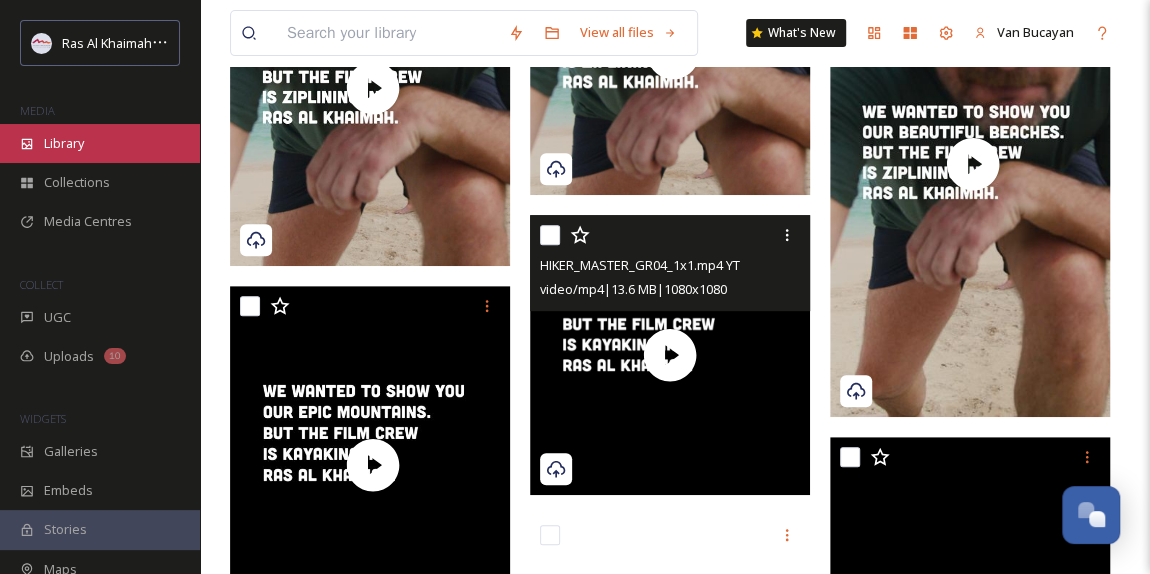 click on "Library" at bounding box center [64, 143] 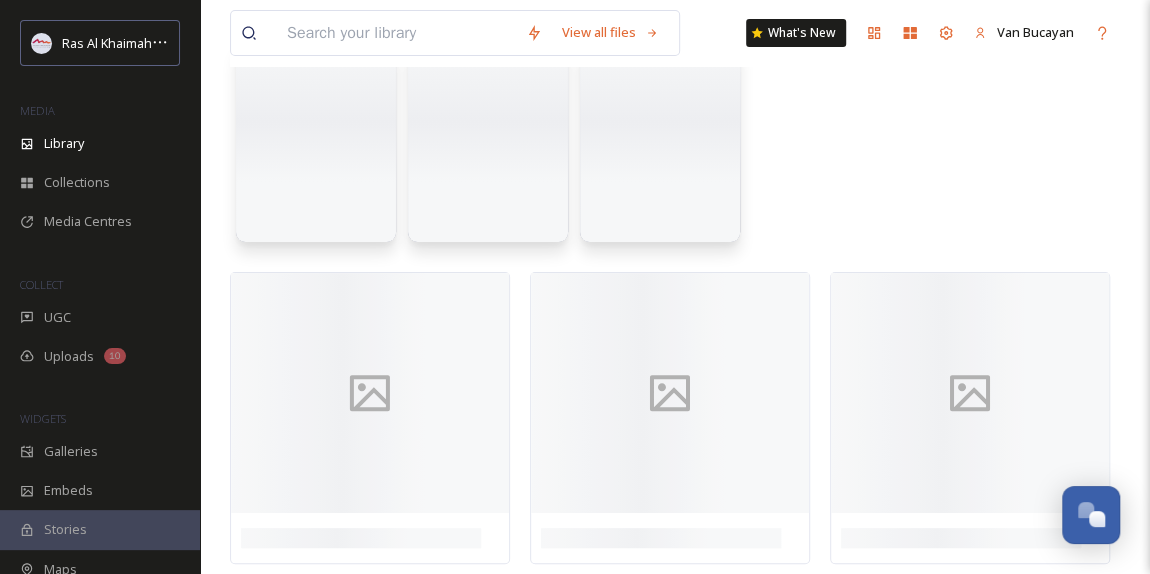 scroll, scrollTop: 0, scrollLeft: 0, axis: both 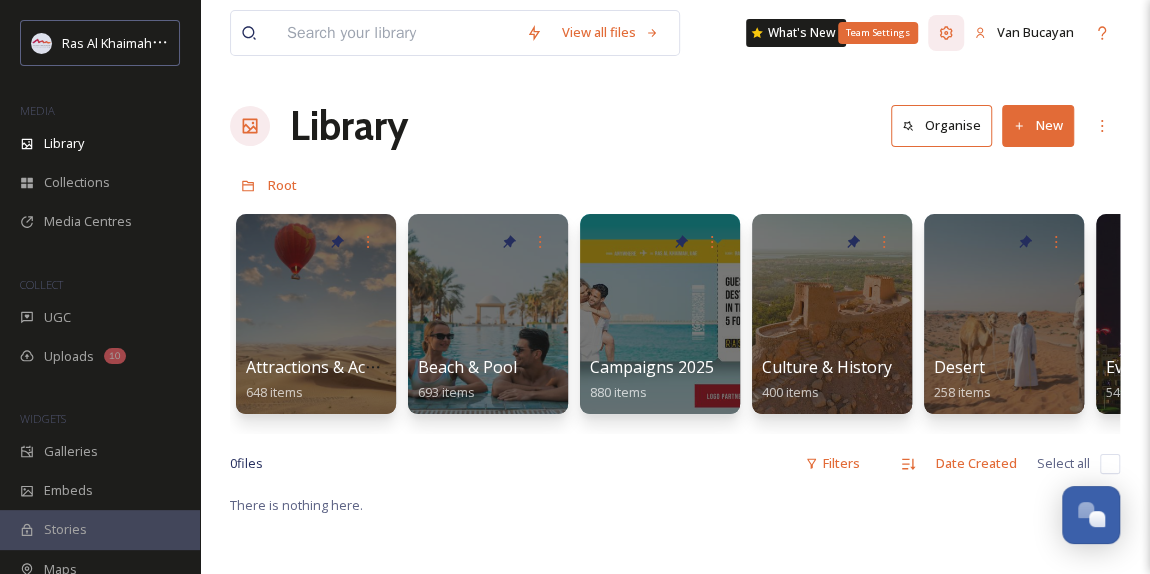 click 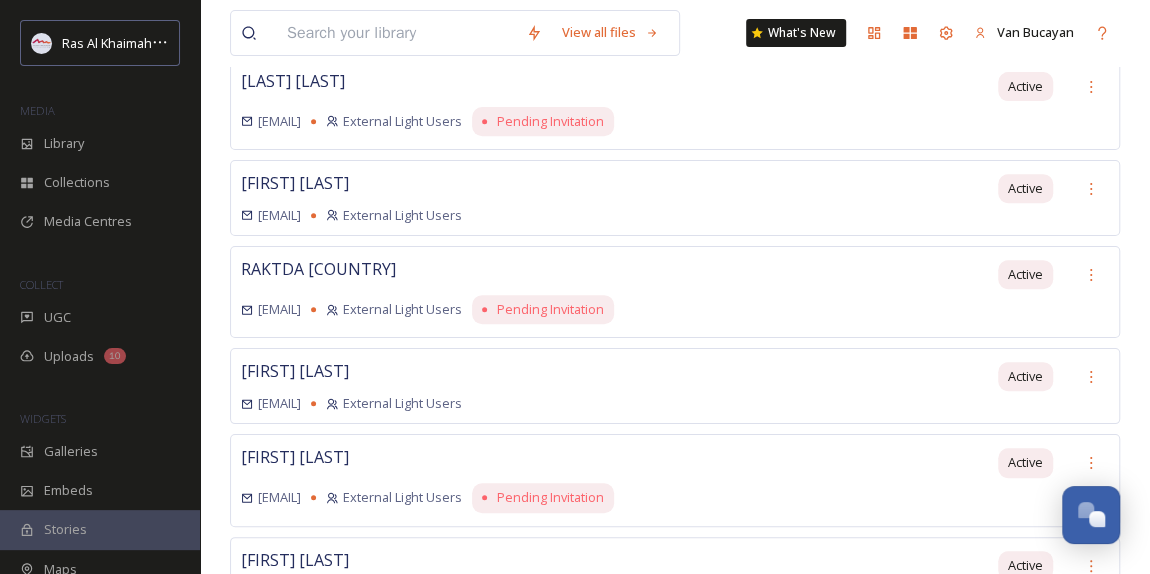 scroll, scrollTop: 11636, scrollLeft: 0, axis: vertical 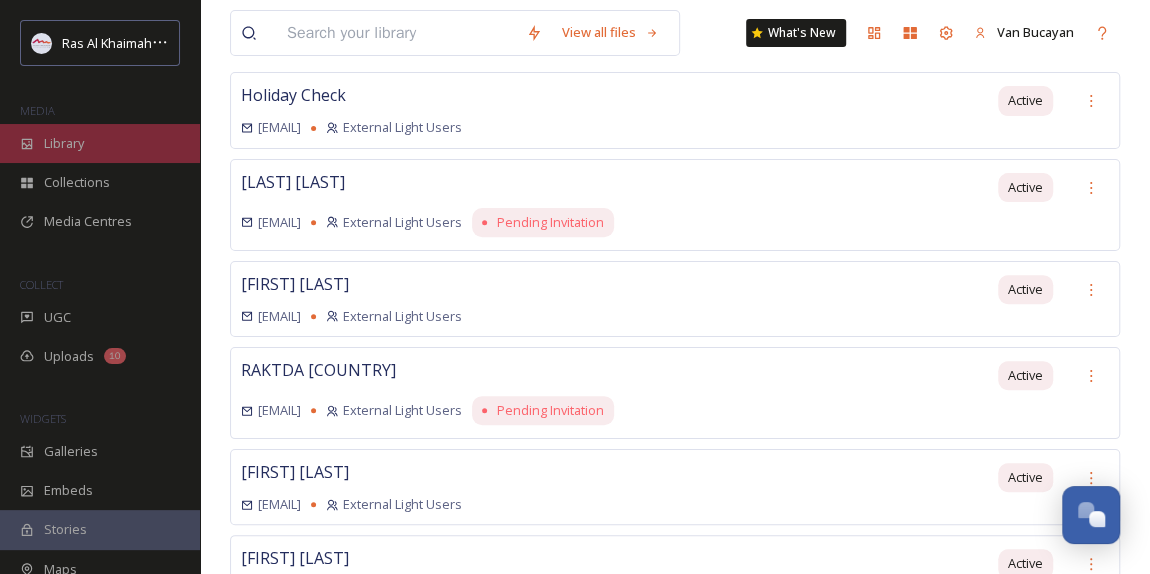 click on "Library" at bounding box center (64, 143) 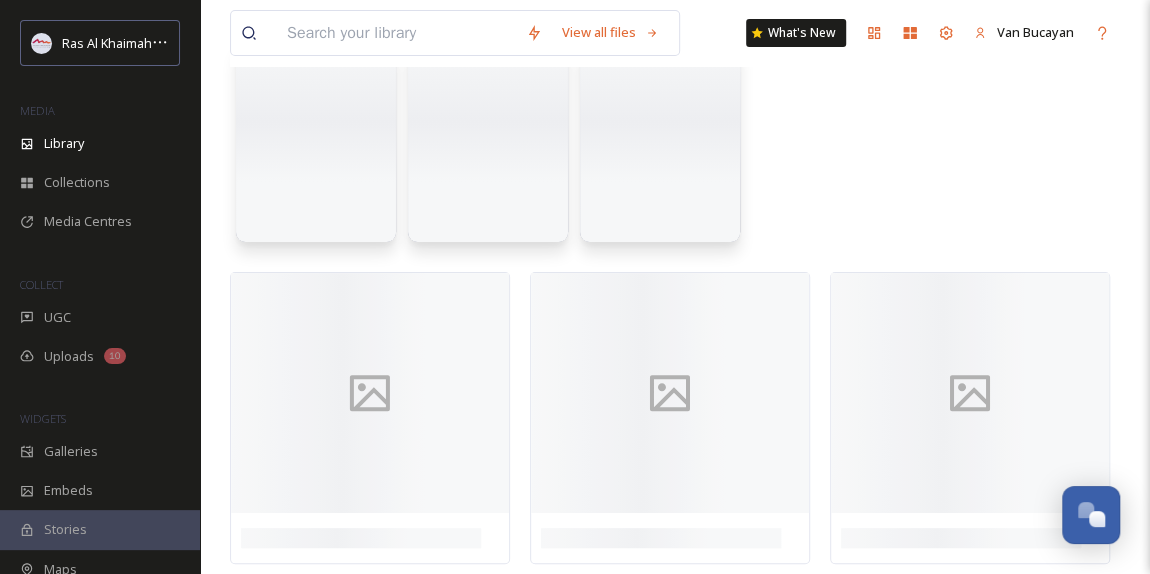 scroll, scrollTop: 0, scrollLeft: 0, axis: both 